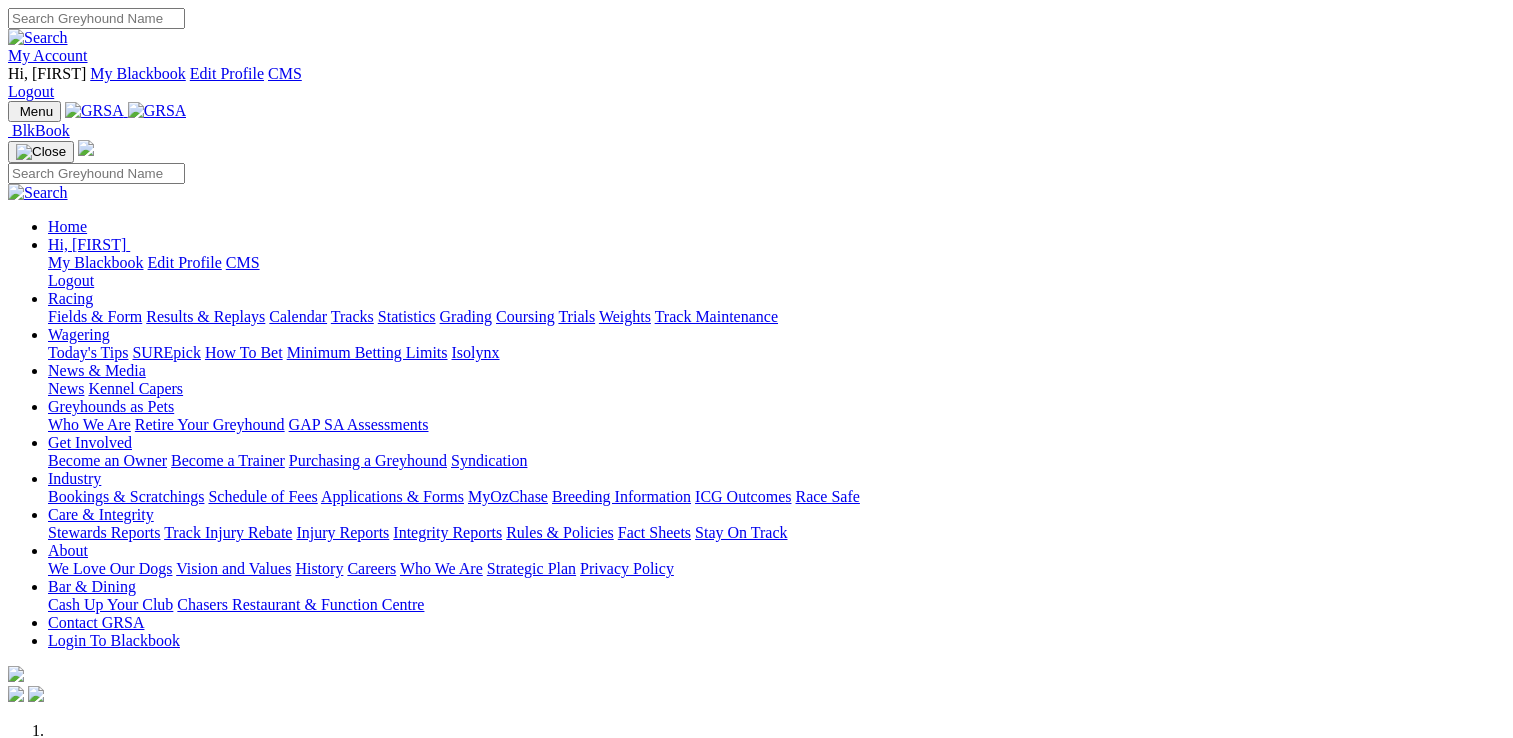 scroll, scrollTop: 0, scrollLeft: 0, axis: both 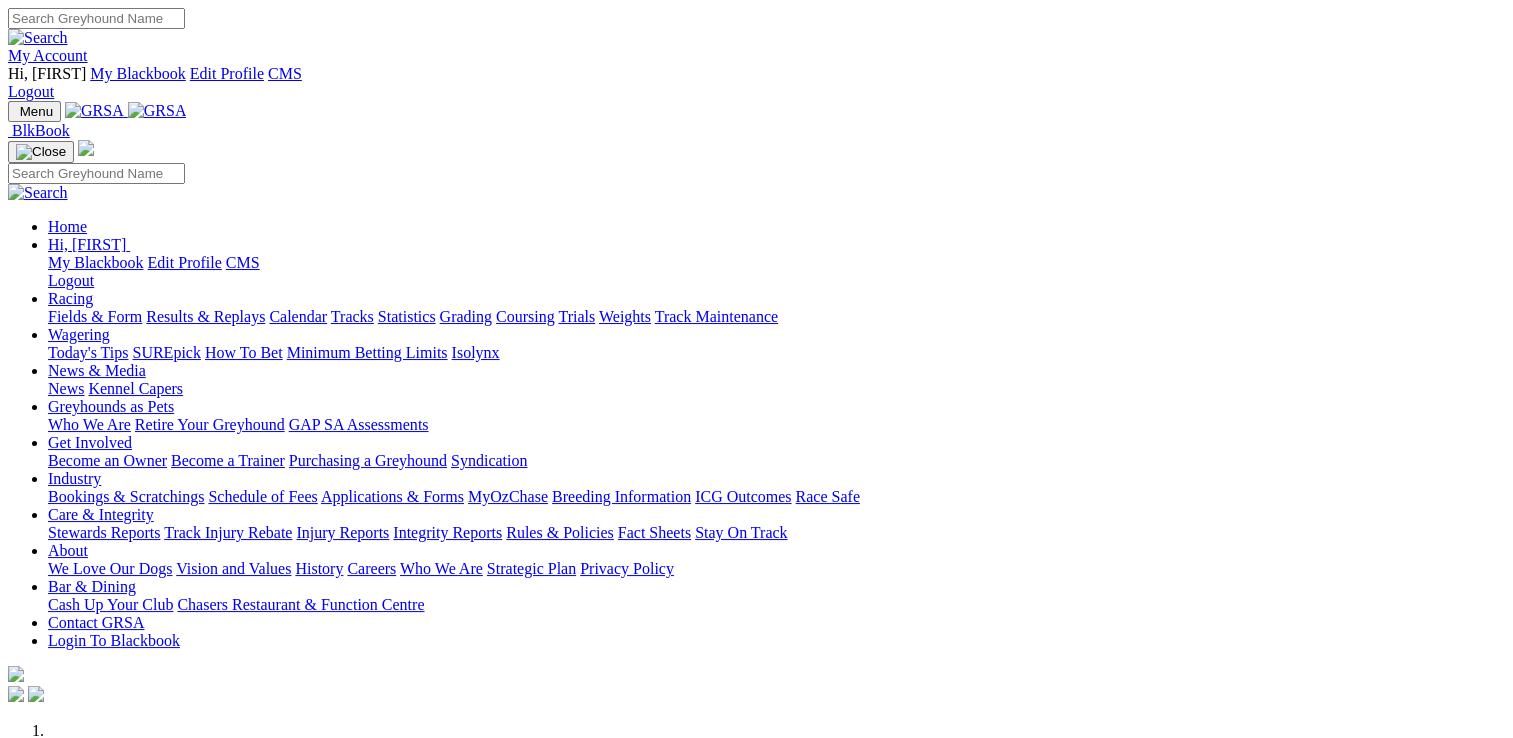 drag, startPoint x: 0, startPoint y: 0, endPoint x: 357, endPoint y: 76, distance: 365 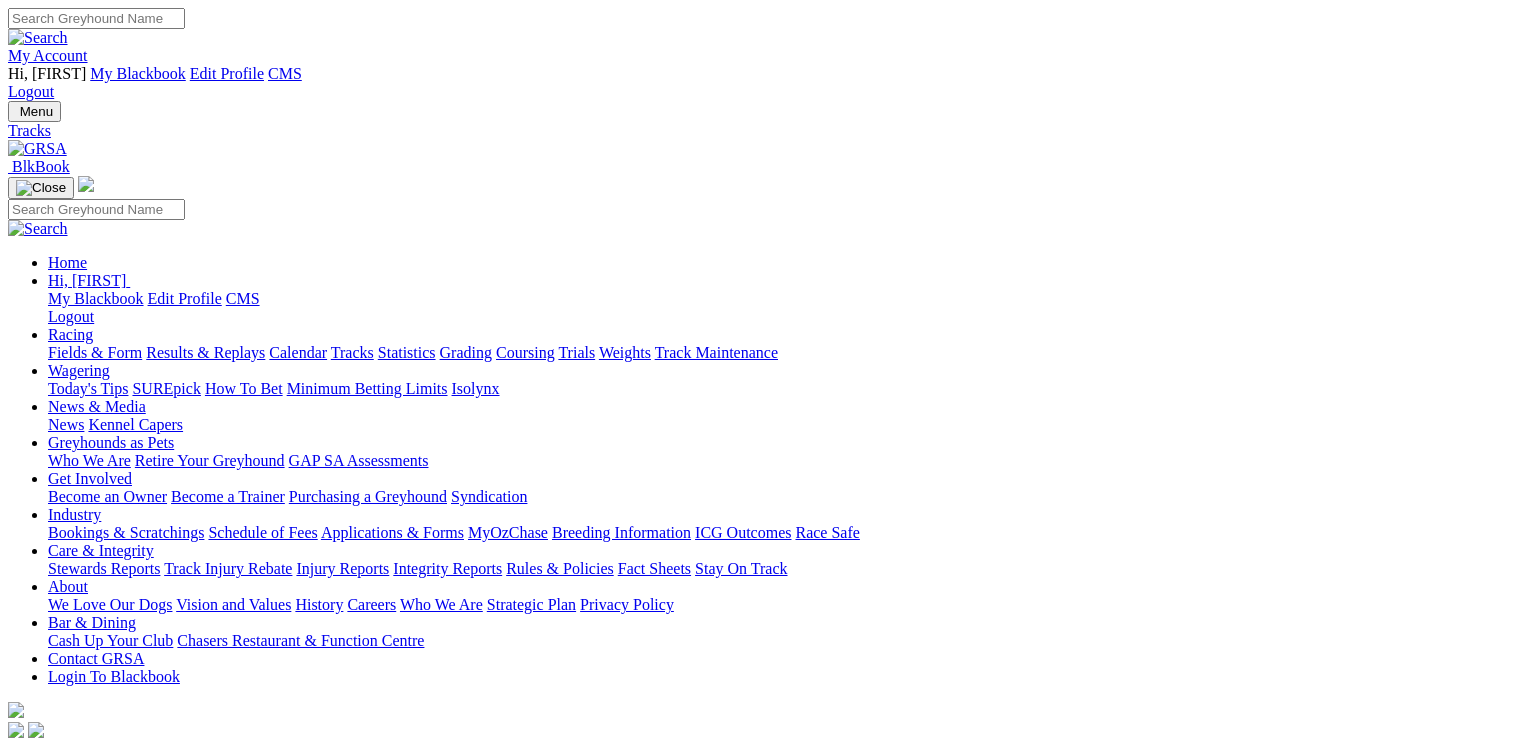 scroll, scrollTop: 0, scrollLeft: 0, axis: both 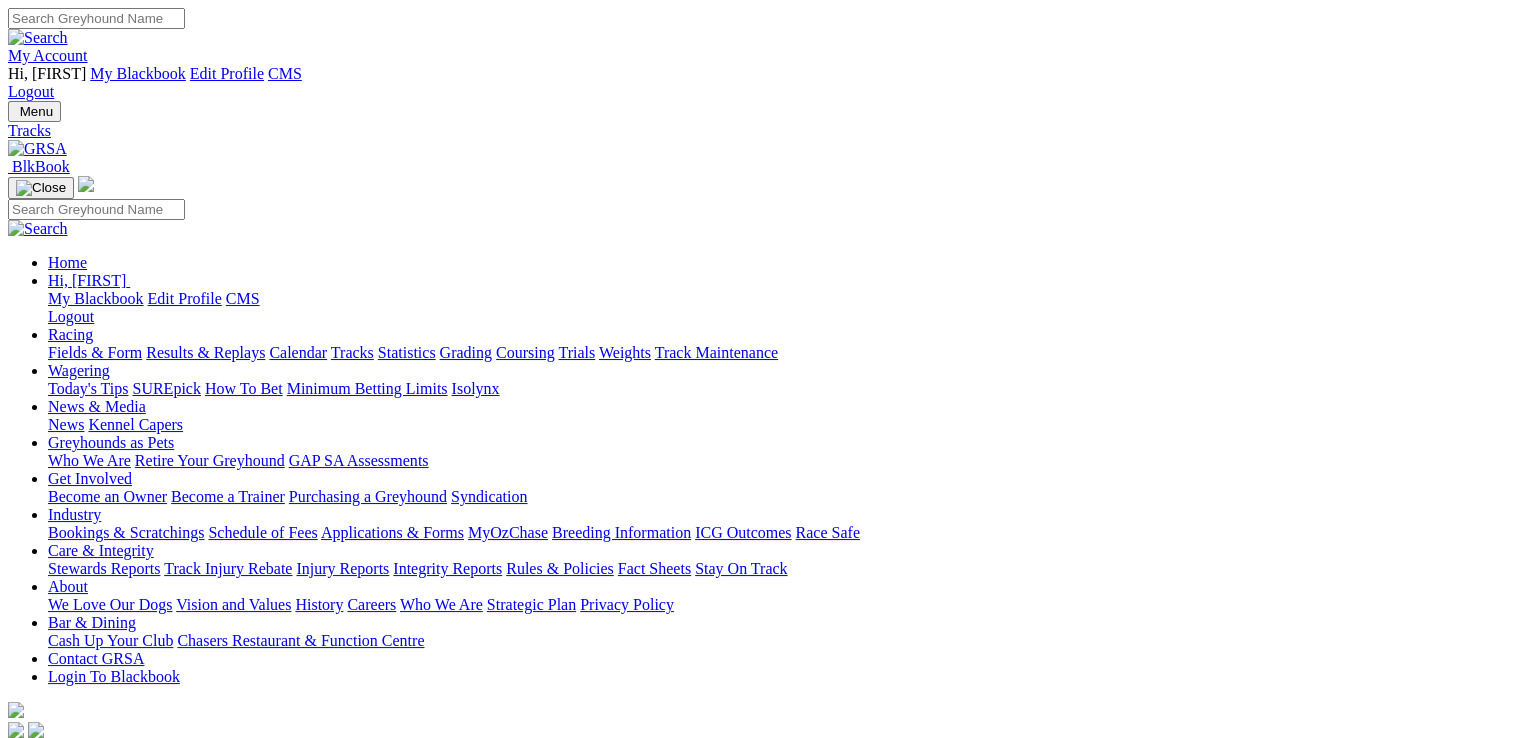 click on "Statistics" at bounding box center (407, 352) 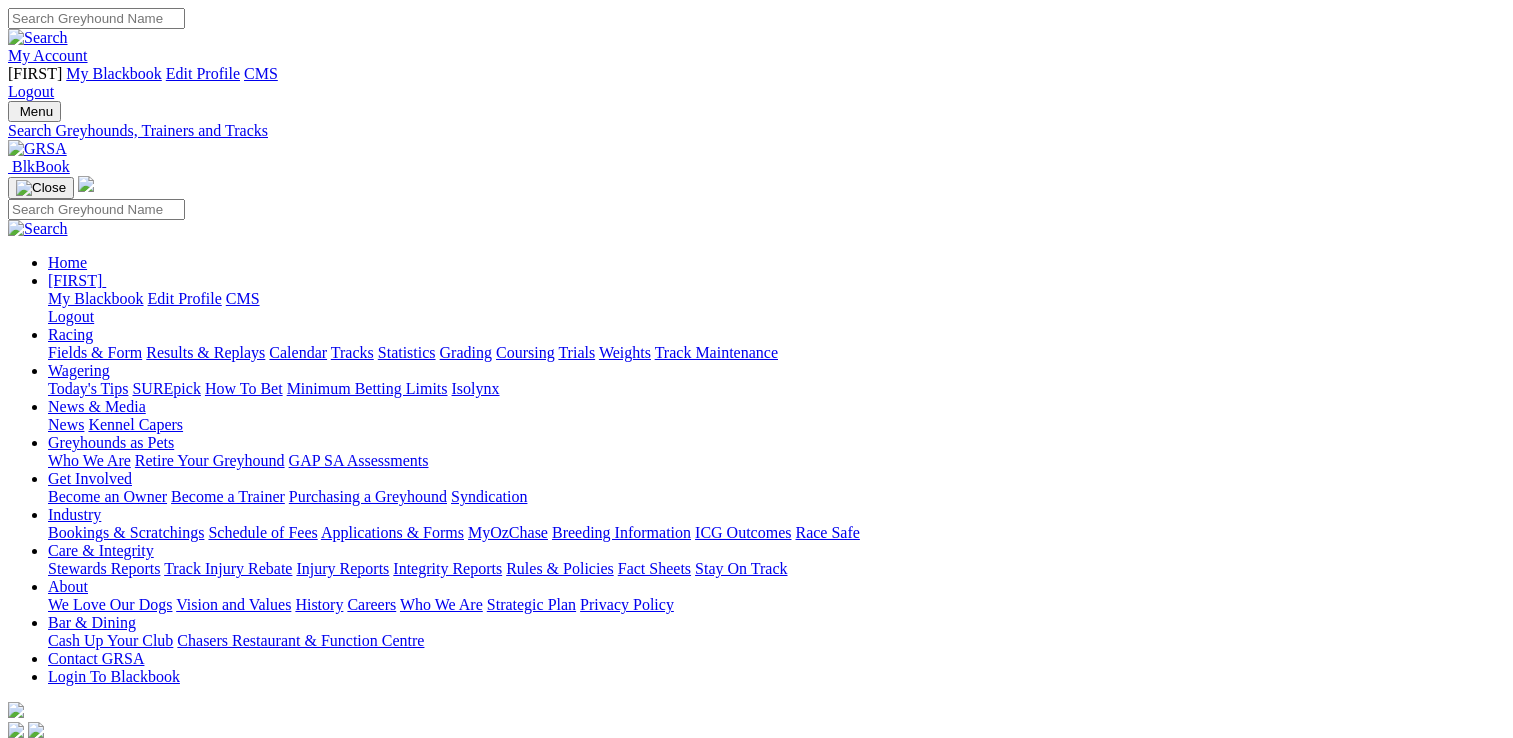 scroll, scrollTop: 0, scrollLeft: 0, axis: both 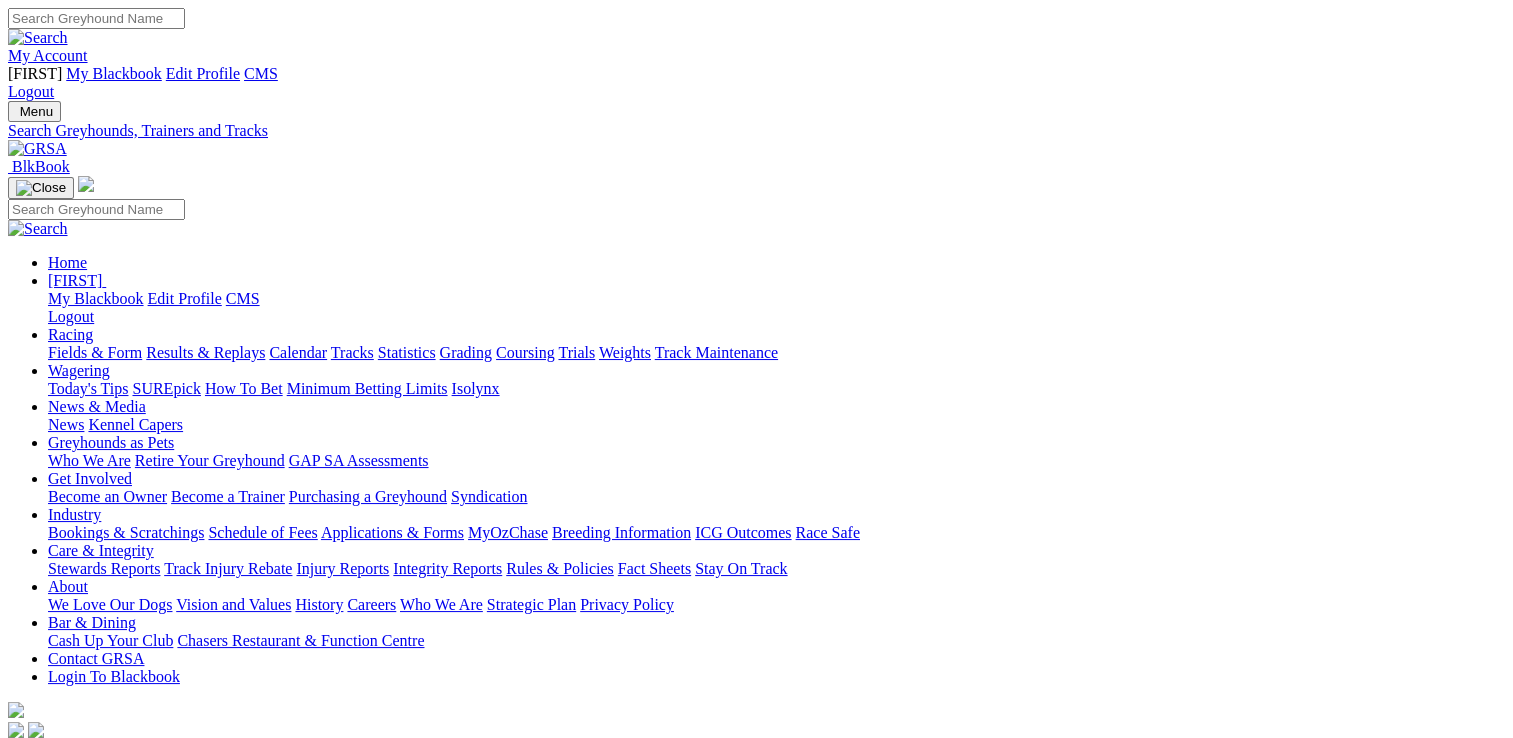 click on "Track" at bounding box center (66, 802) 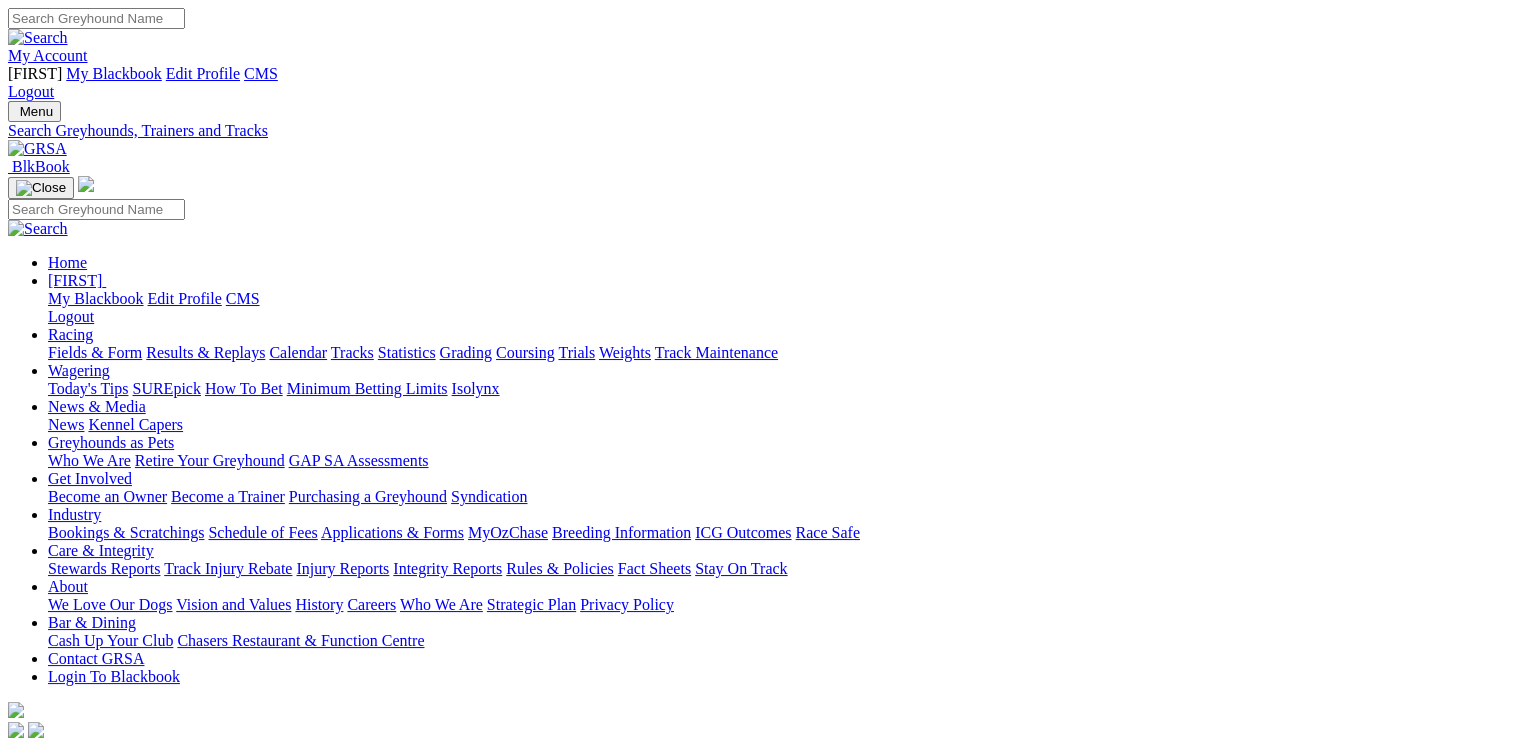 select on "murray-bridge-straight" 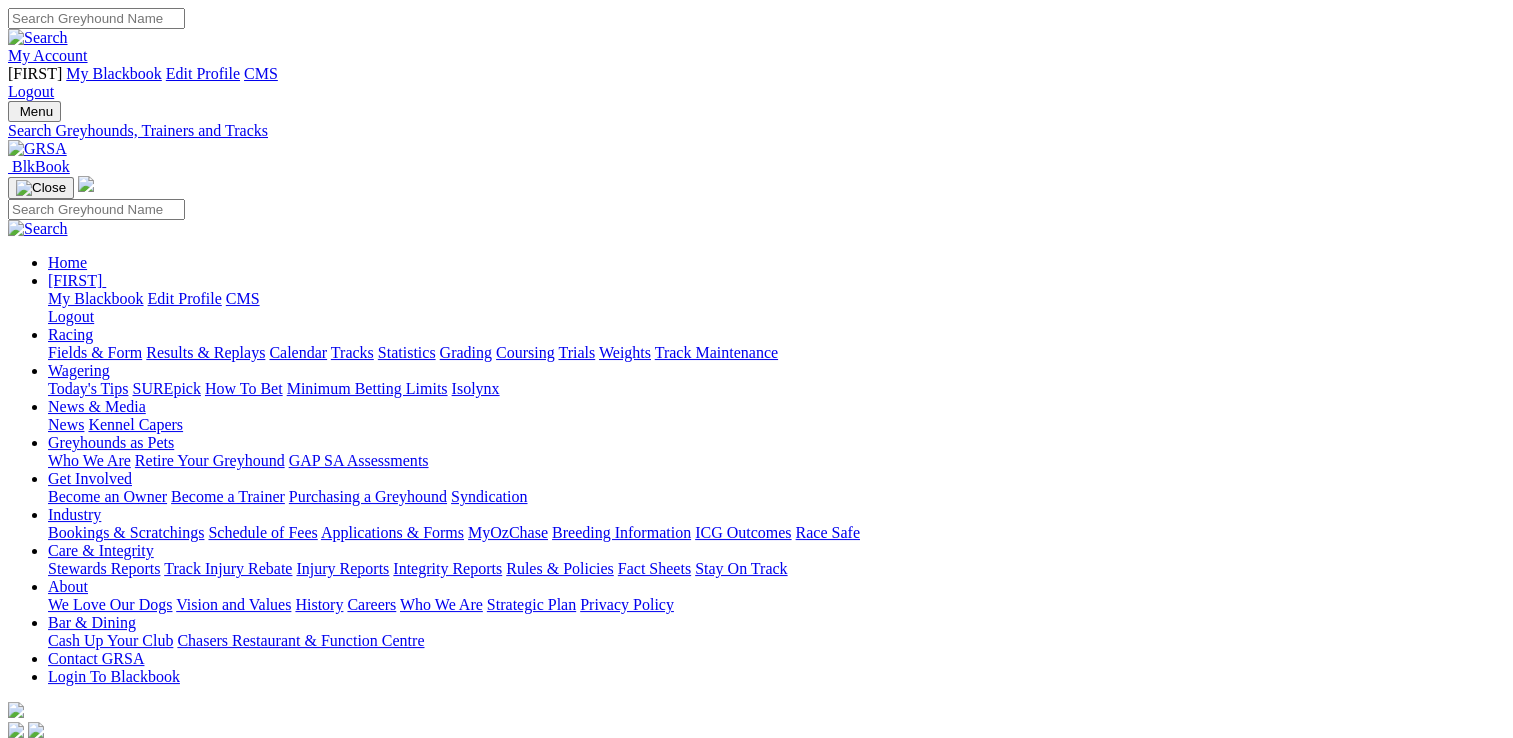 click on "-- Select track--
Albion Park
Angle Park
Ballarat
Bathurst
Bendigo
Broken Hill
Bulli
Bundaberg
Cannington
capalaba
Casino
Cranbourne
Dapto
Darwin
Devonport
Dubbo
Gawler
Geelong
Gosford
Goulburn
Grafton
Gunnedah
Healesville
Hobart
Horsham
Ipswich
Ladbrokes Gardens
Launceston
Lismore
Maitland
Mandurah
Meadows
Mount Gambier
Murray Bridge
Murray Bridge Straight
Muswellbrook
Northam
Nowra
Potts Park
Q Straight
Q1 Lakeside
Q2 Parklands
Richmond
Richmond Straight
Rockhampton
Sale
Sandown
Shepparton
Taree
Temora
Townsville
Traralgon
Wagga
Warragul
Warrnambool
Wentworth Park" at bounding box center (86, 1143) 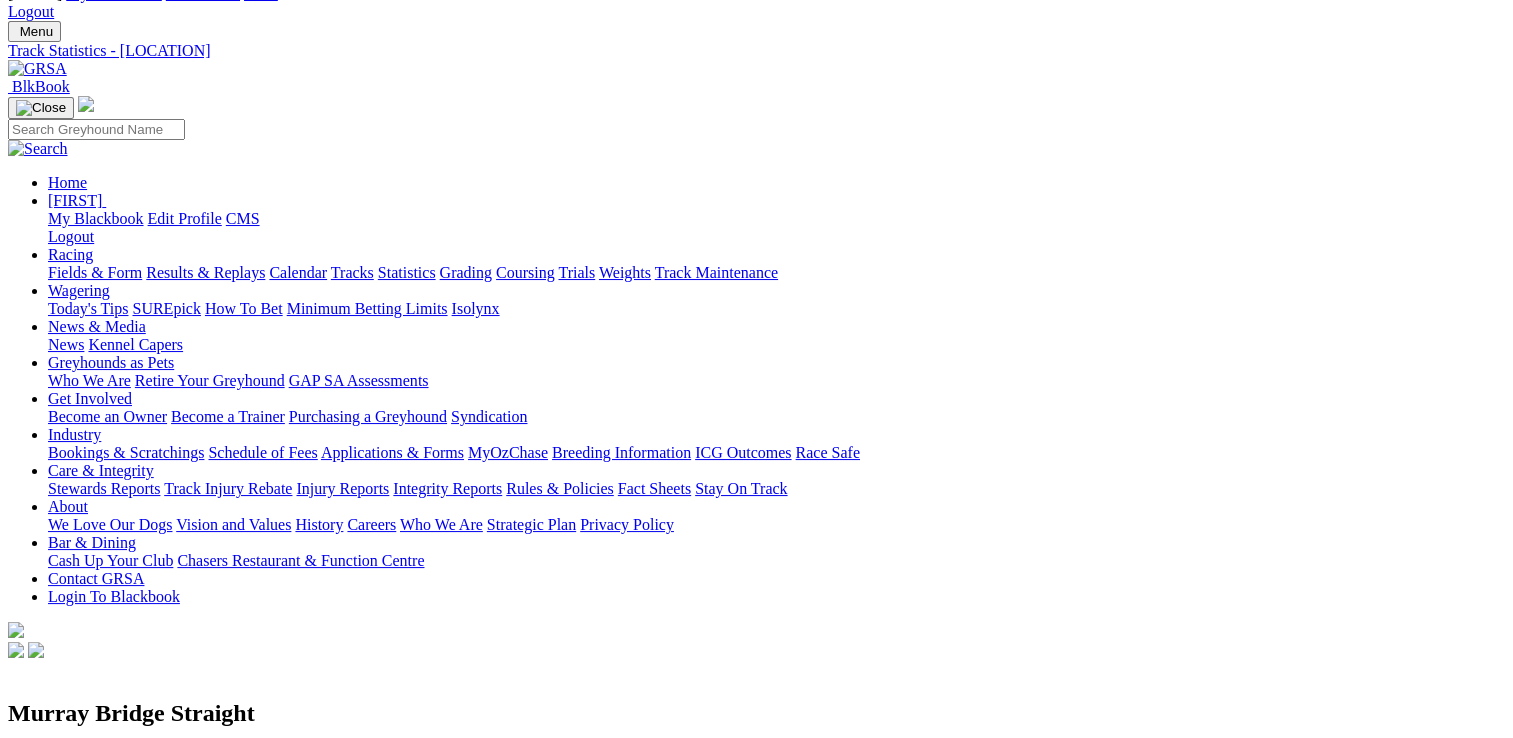 scroll, scrollTop: 0, scrollLeft: 0, axis: both 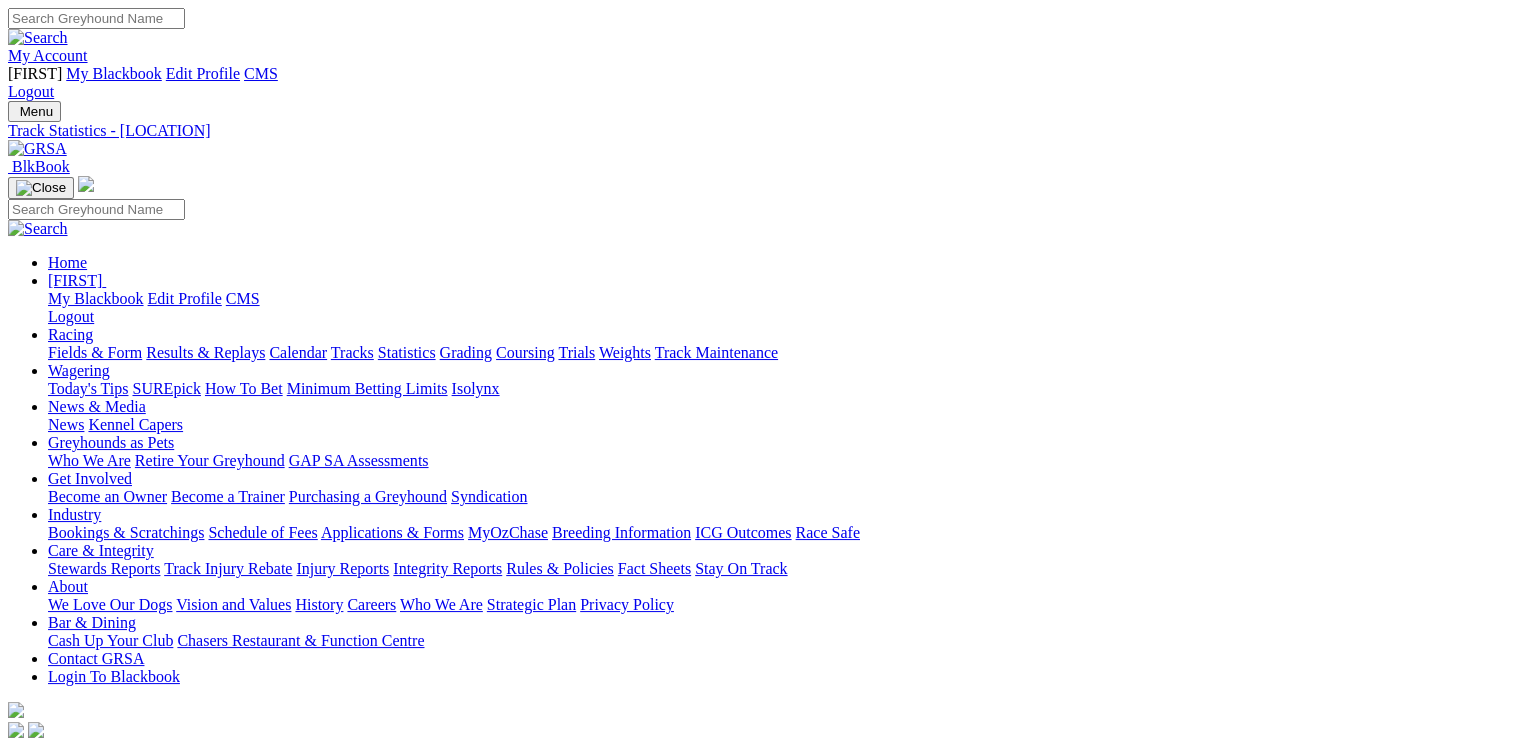 click on "Trials" at bounding box center (576, 352) 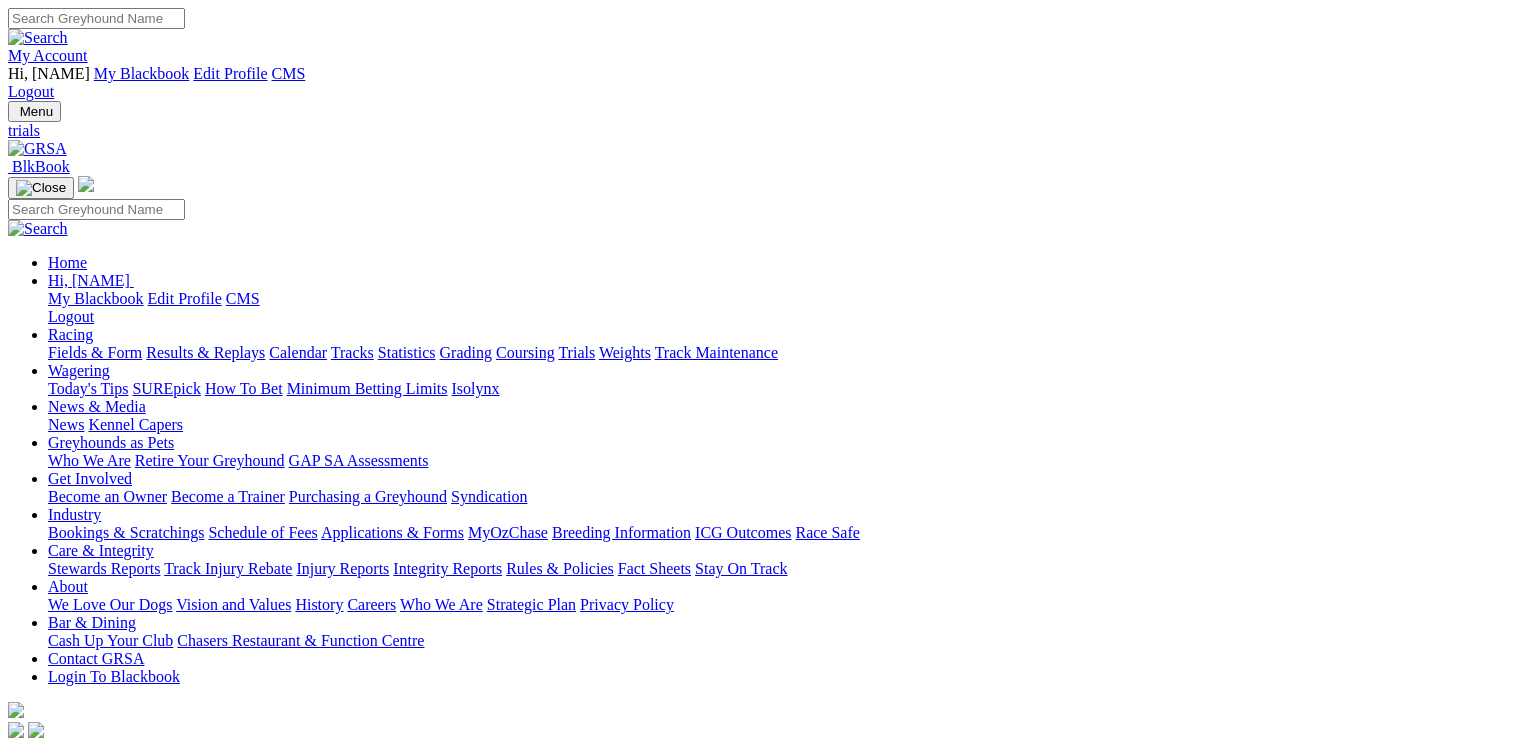 scroll, scrollTop: 0, scrollLeft: 0, axis: both 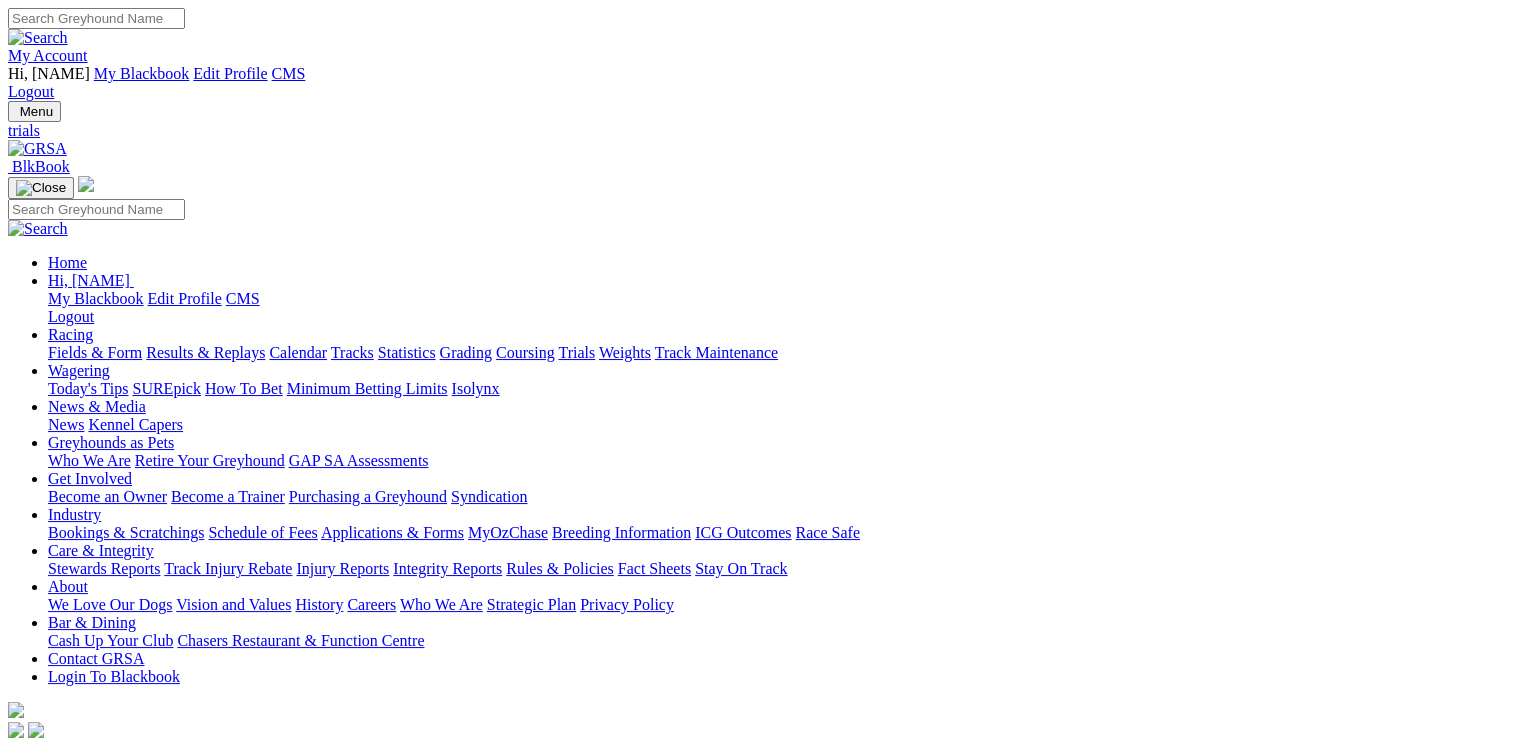click on "03rd August 2025" at bounding box center [34, 909] 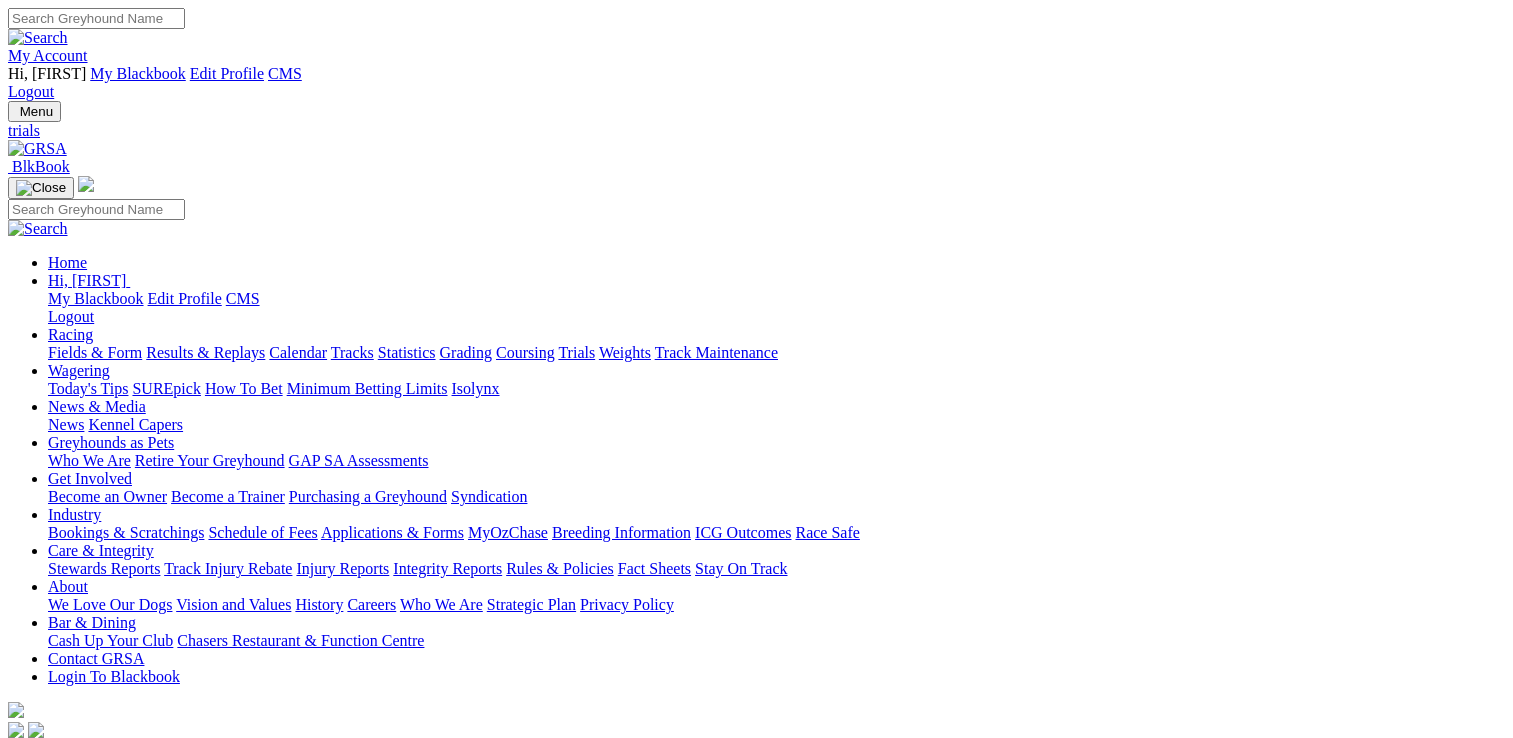 scroll, scrollTop: 0, scrollLeft: 0, axis: both 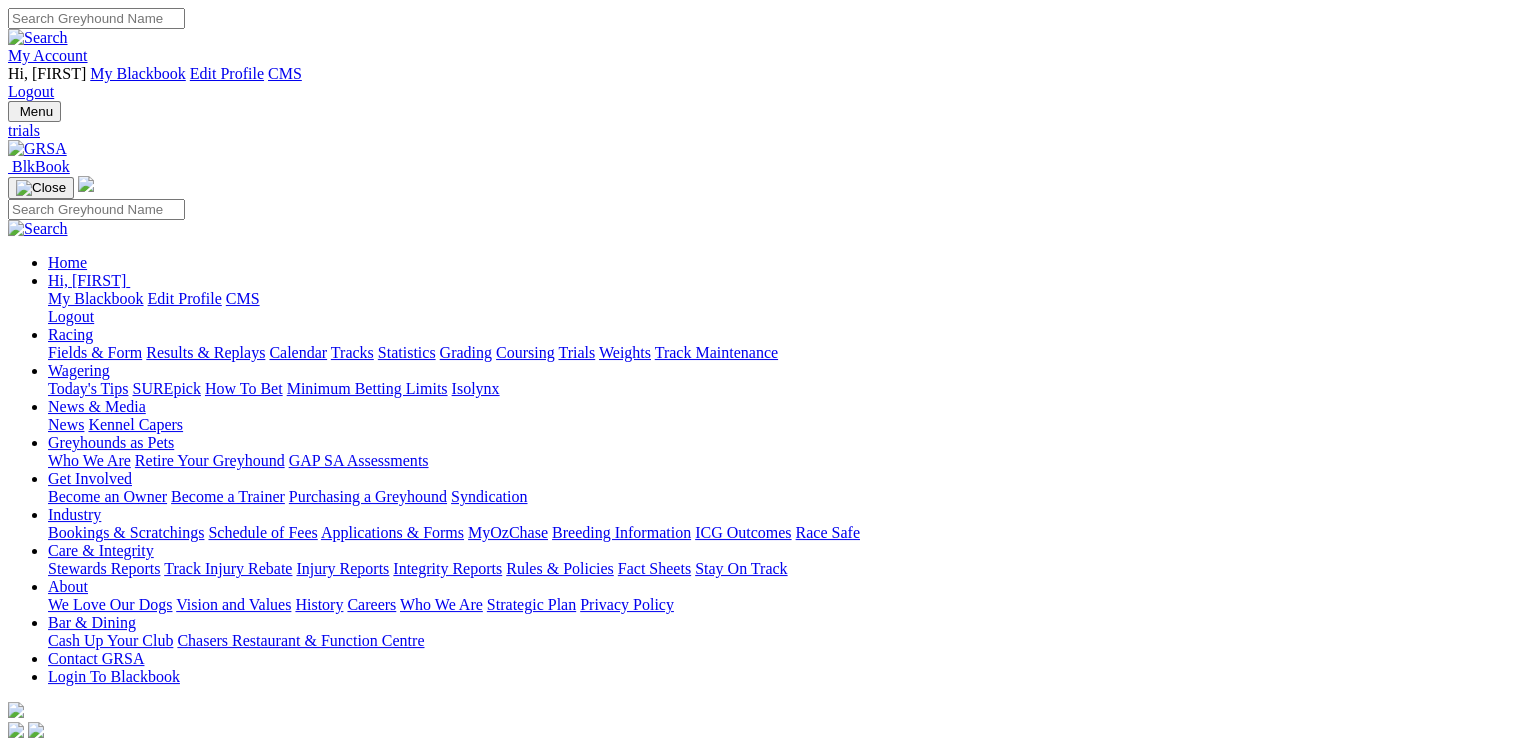 click on "Weights" at bounding box center [625, 352] 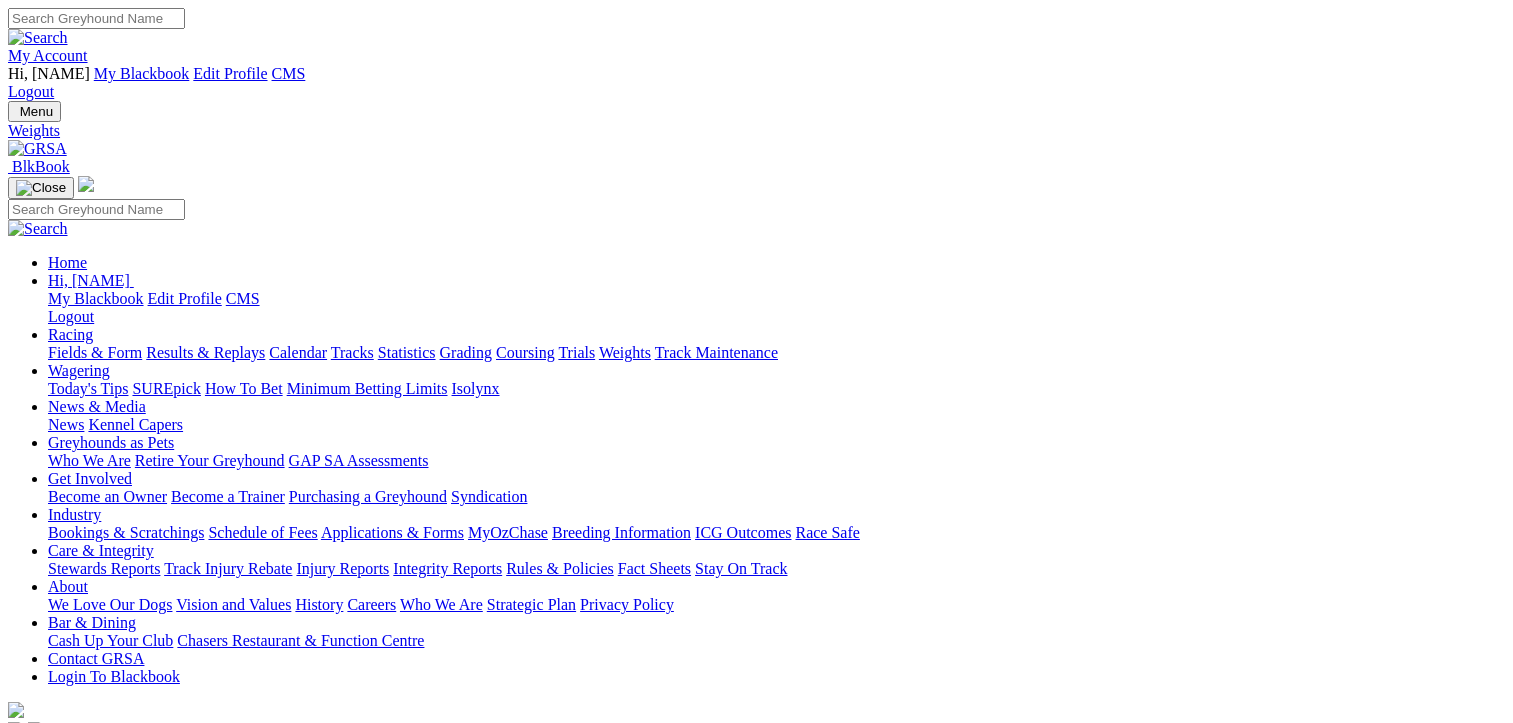 scroll, scrollTop: 0, scrollLeft: 0, axis: both 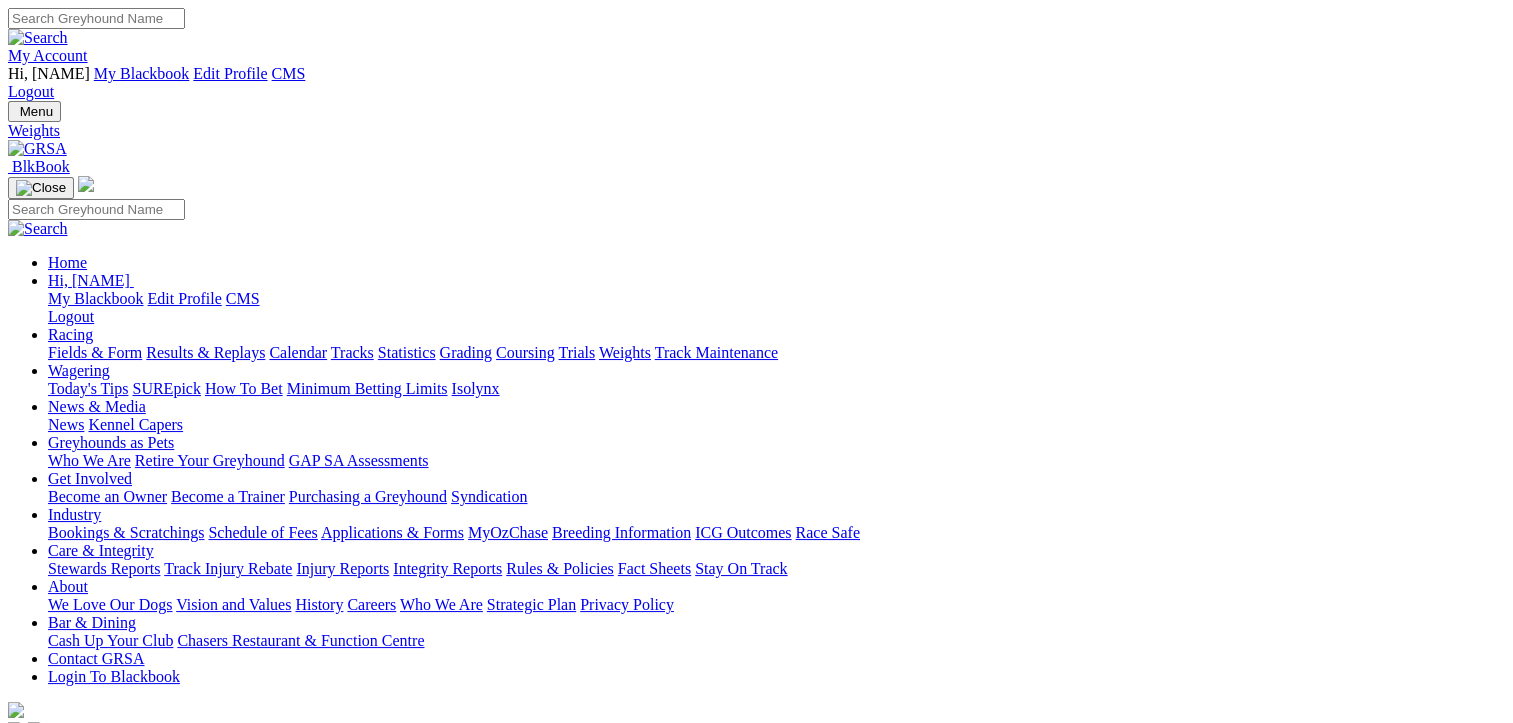 click on "[STREET]
[DATE]" at bounding box center [756, 1193] 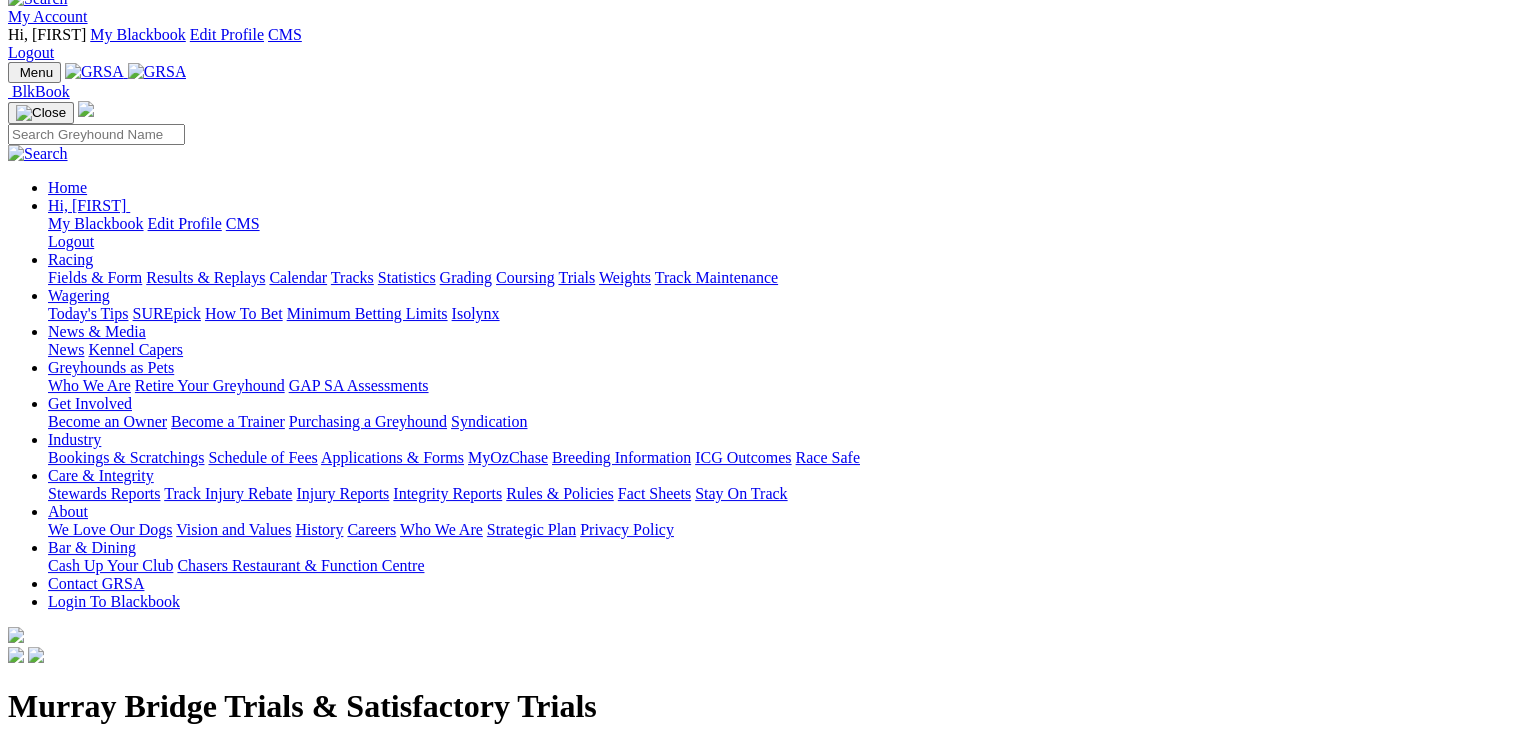 scroll, scrollTop: 0, scrollLeft: 0, axis: both 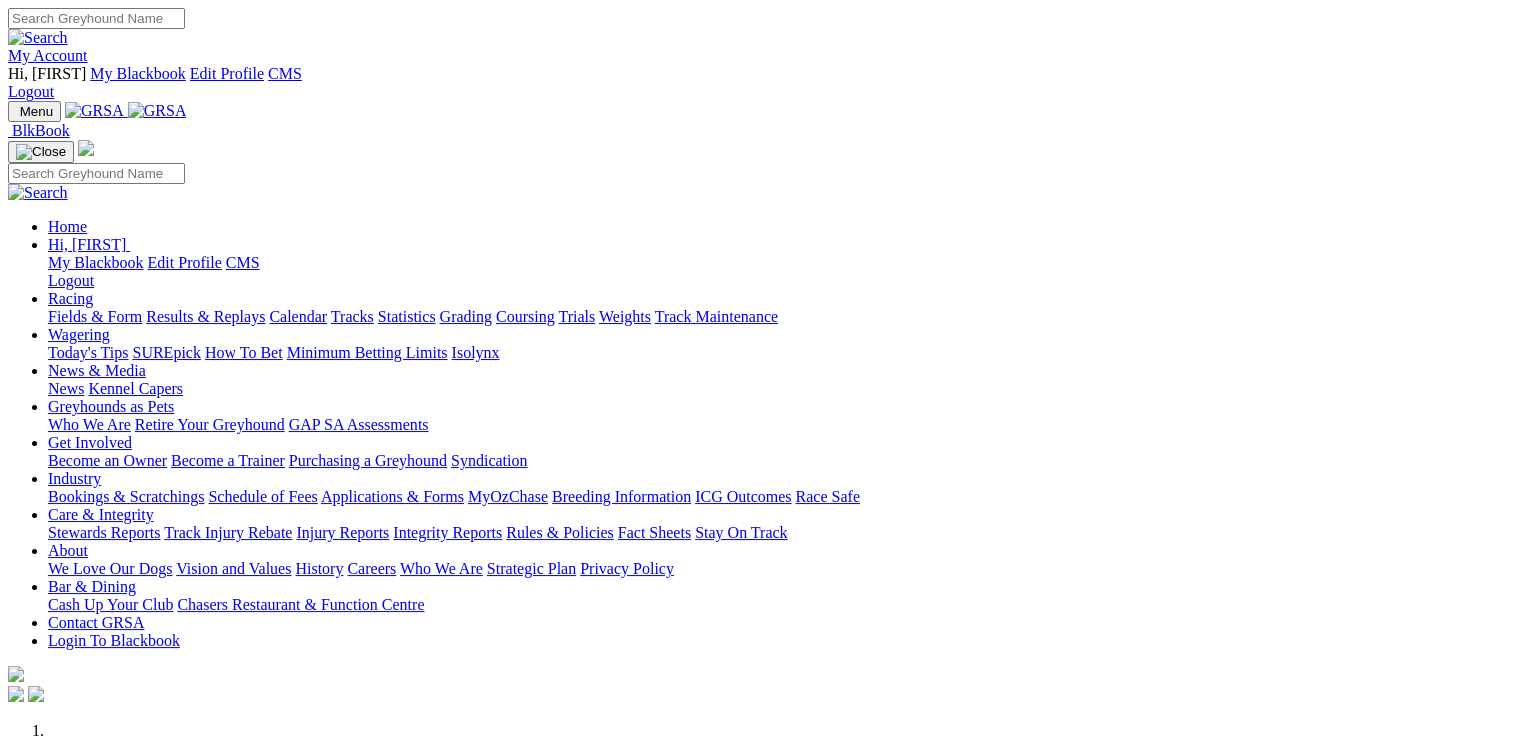 click on "Weights" at bounding box center [625, 316] 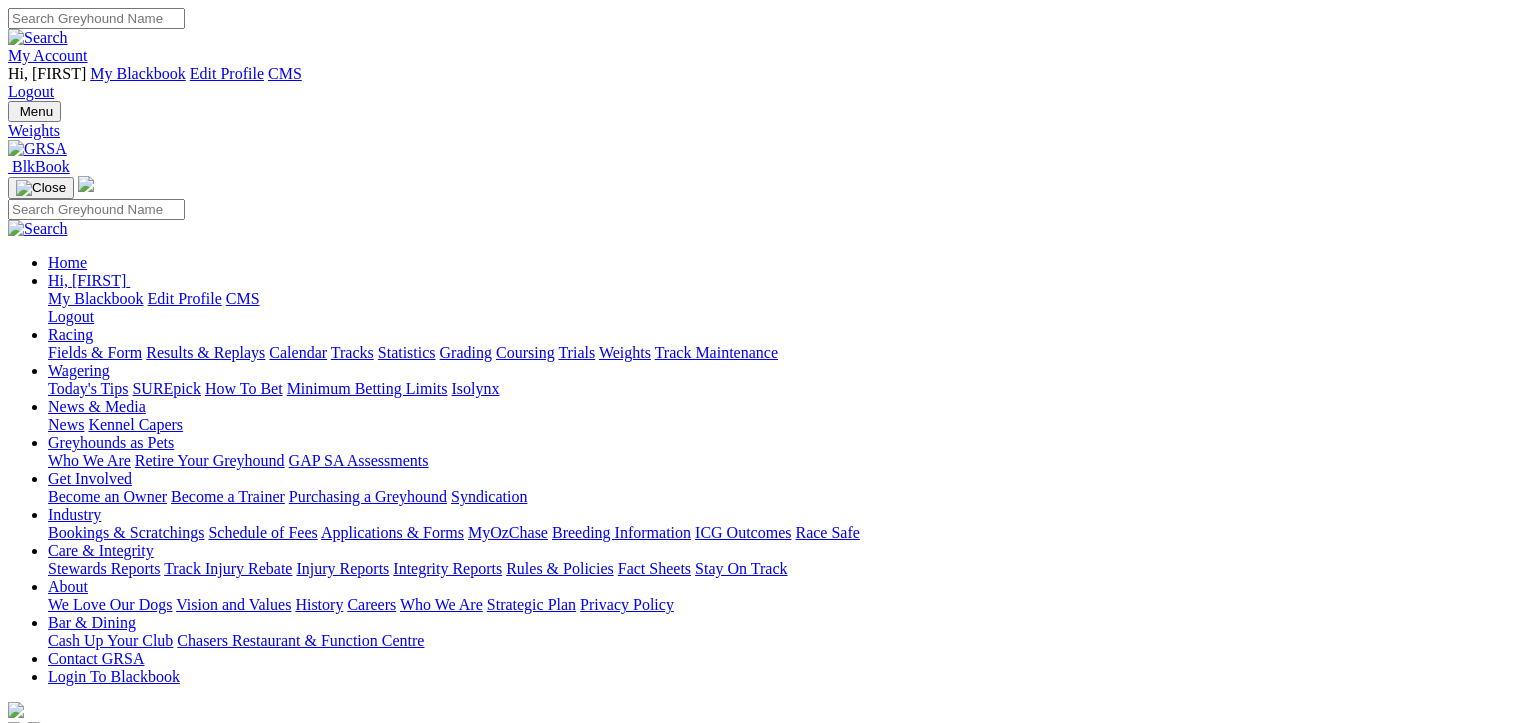 scroll, scrollTop: 0, scrollLeft: 0, axis: both 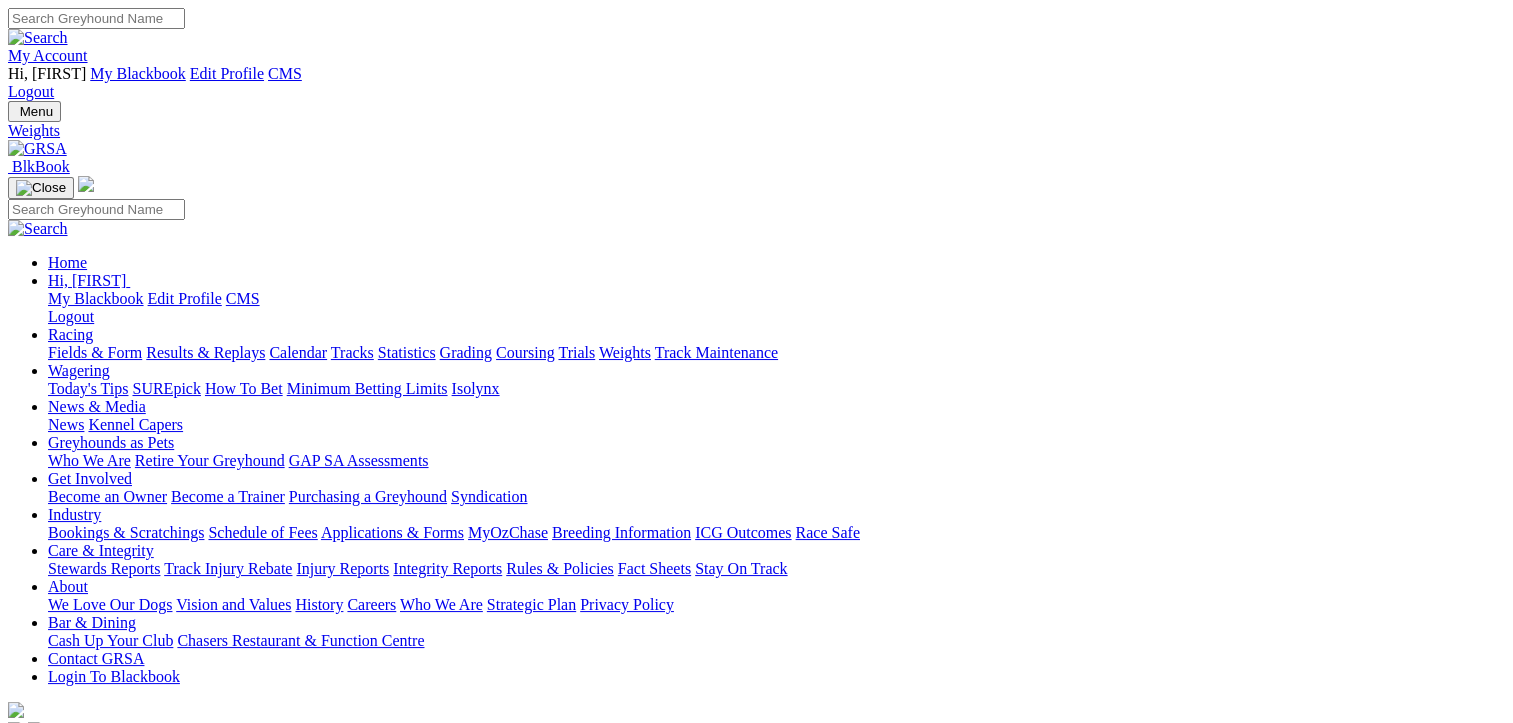 click on "[LOCATION] [STREET]
[DATE]" at bounding box center [756, 1193] 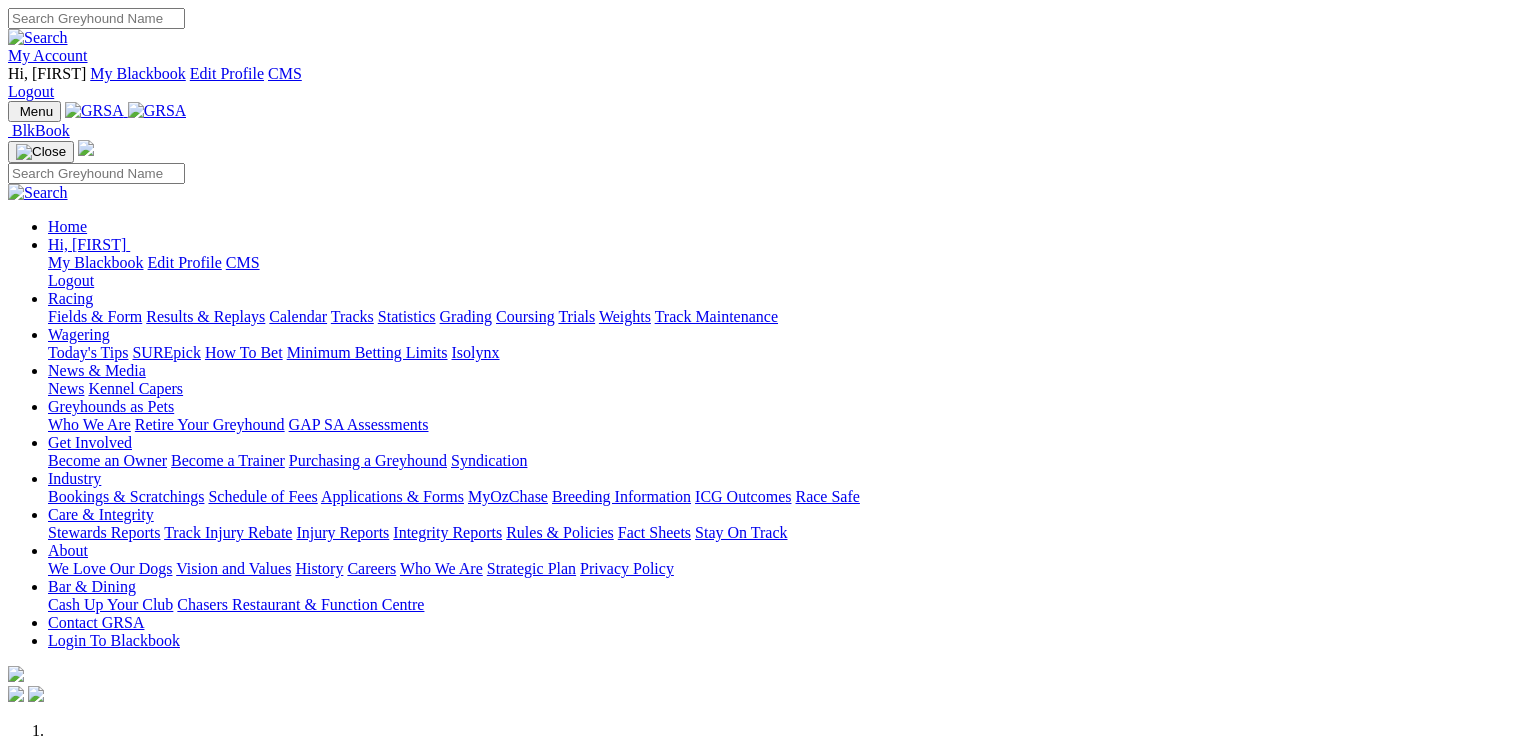 scroll, scrollTop: 0, scrollLeft: 0, axis: both 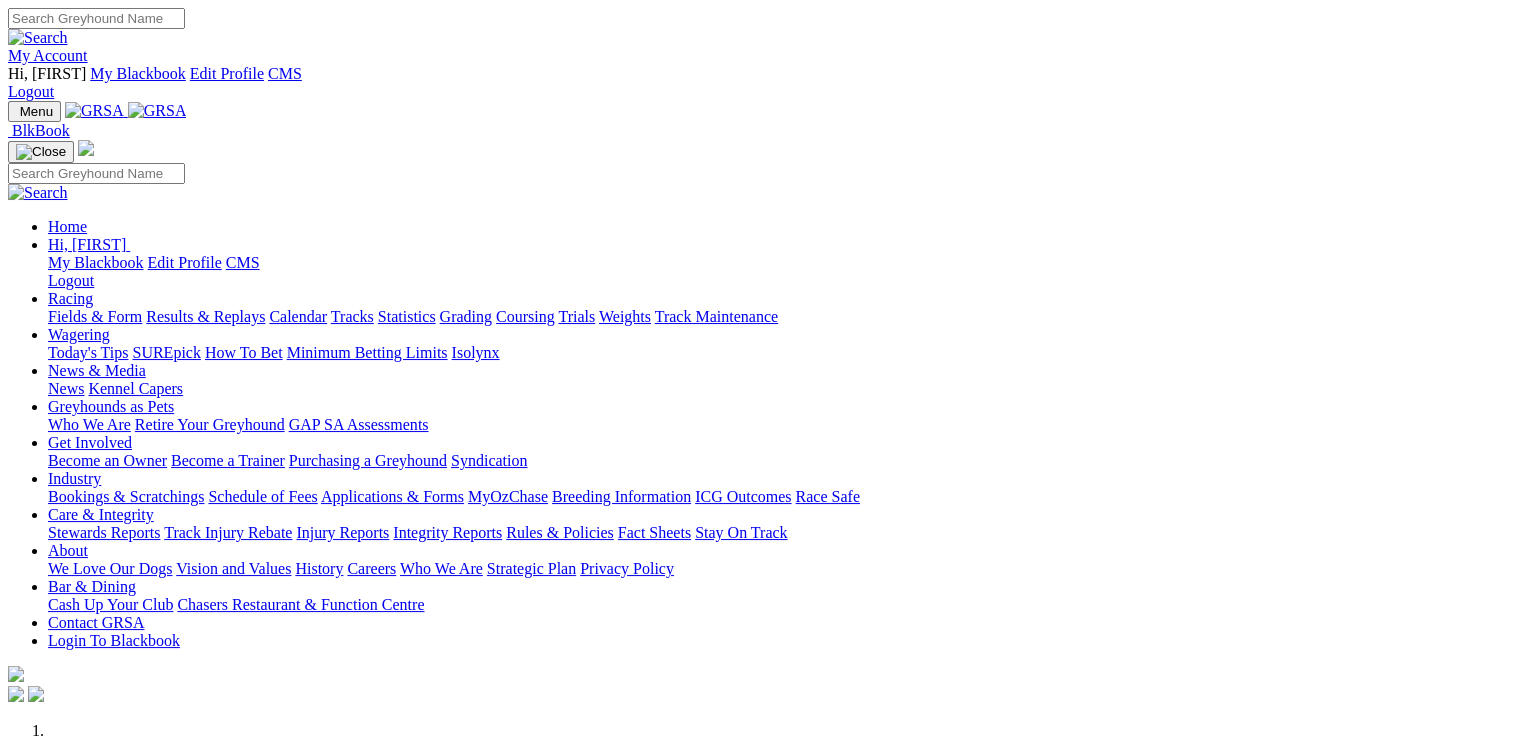 click on "Weights" at bounding box center [625, 316] 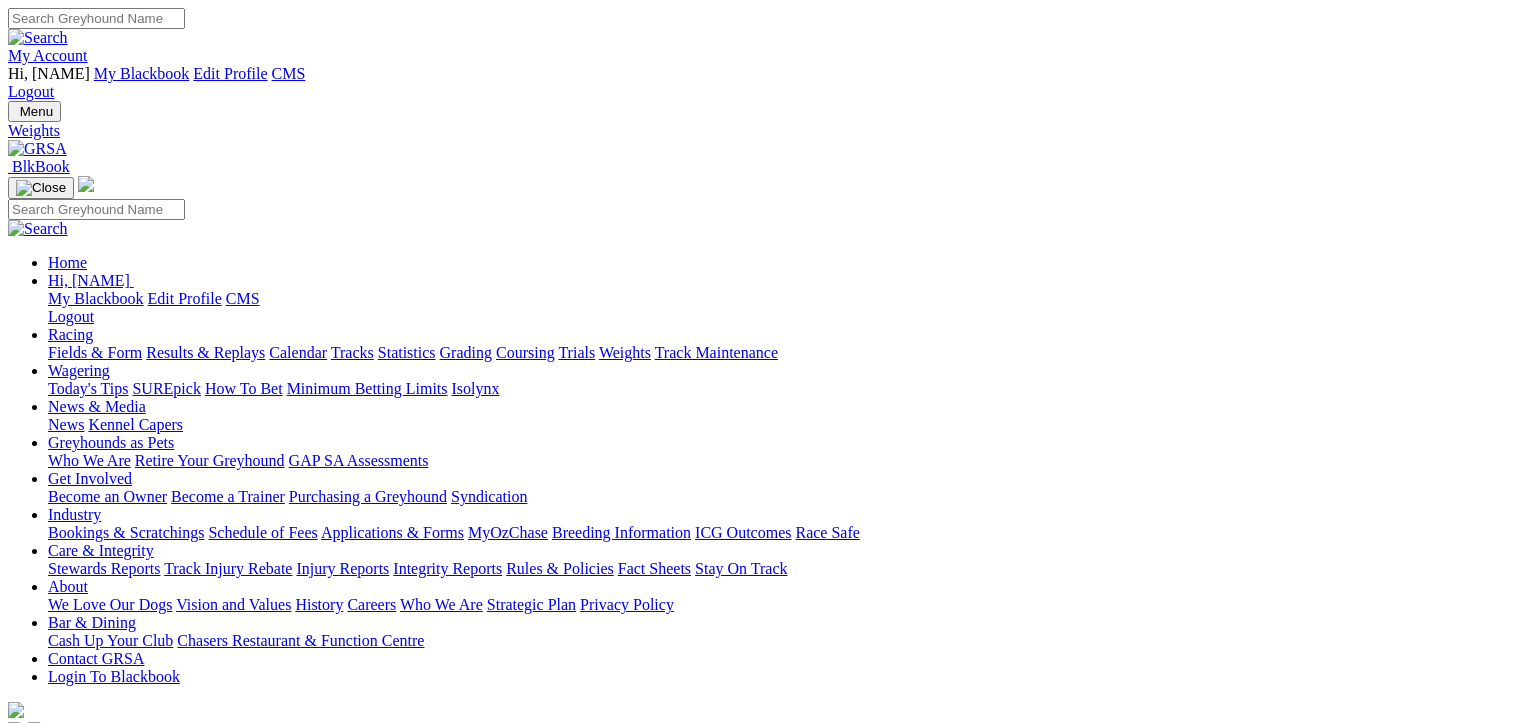 scroll, scrollTop: 0, scrollLeft: 0, axis: both 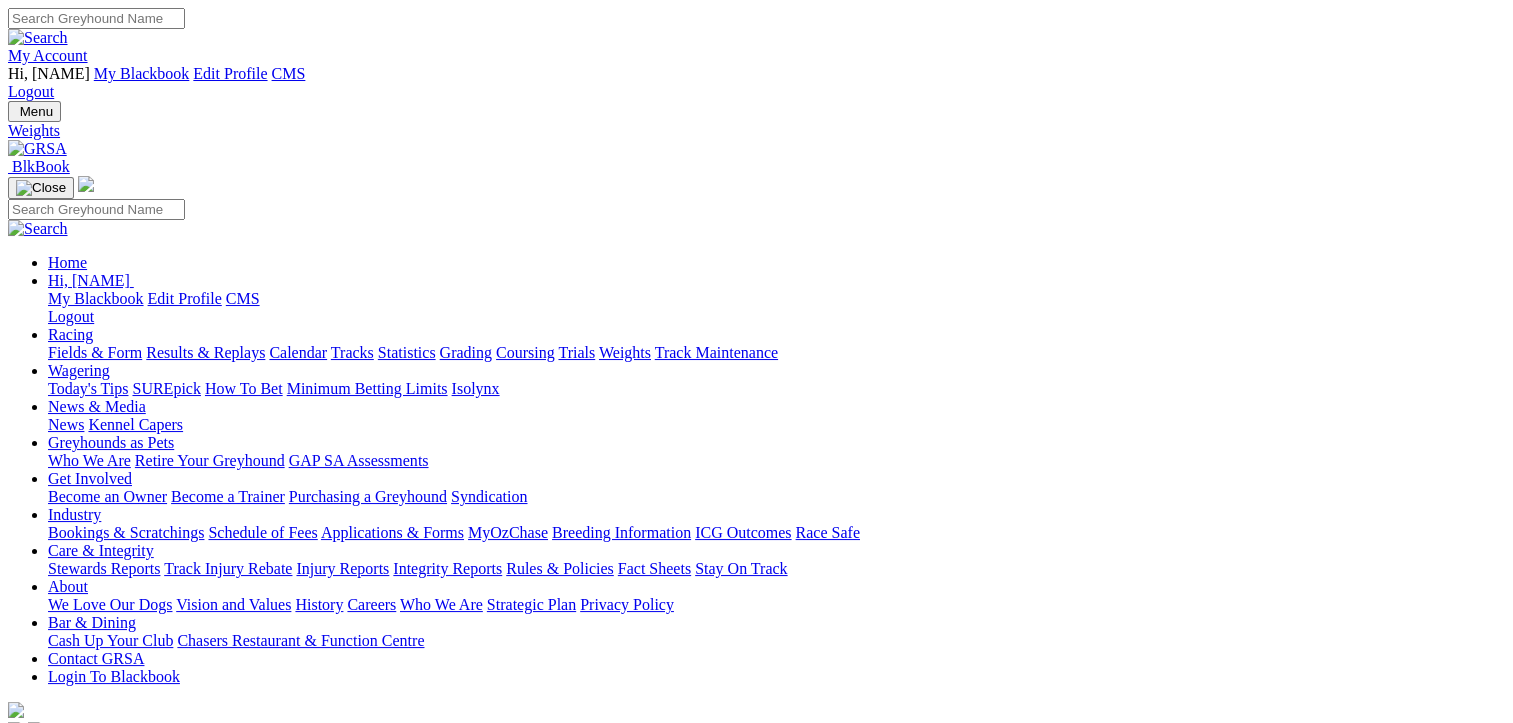 click on "[CITY]
[DATE]" at bounding box center (756, 993) 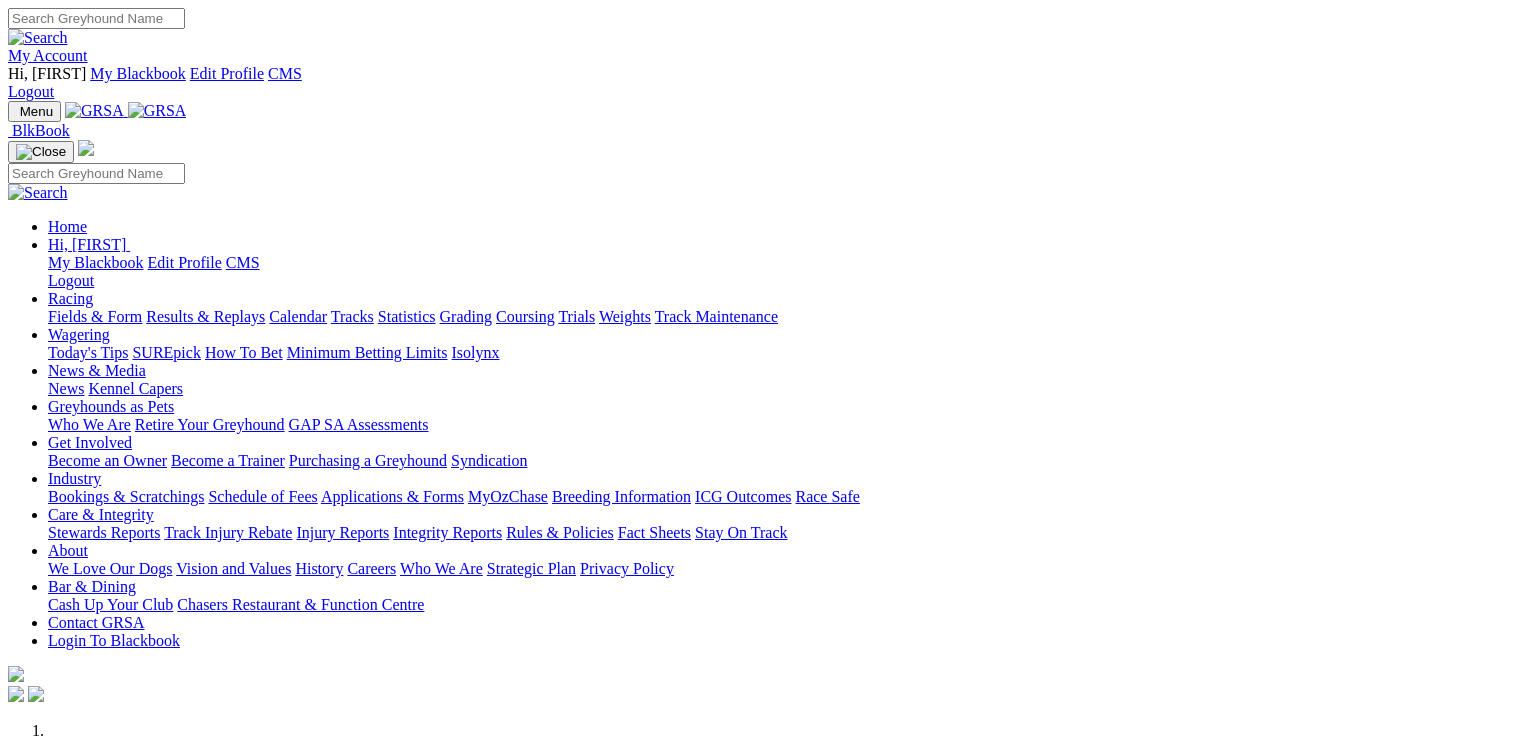 scroll, scrollTop: 0, scrollLeft: 0, axis: both 